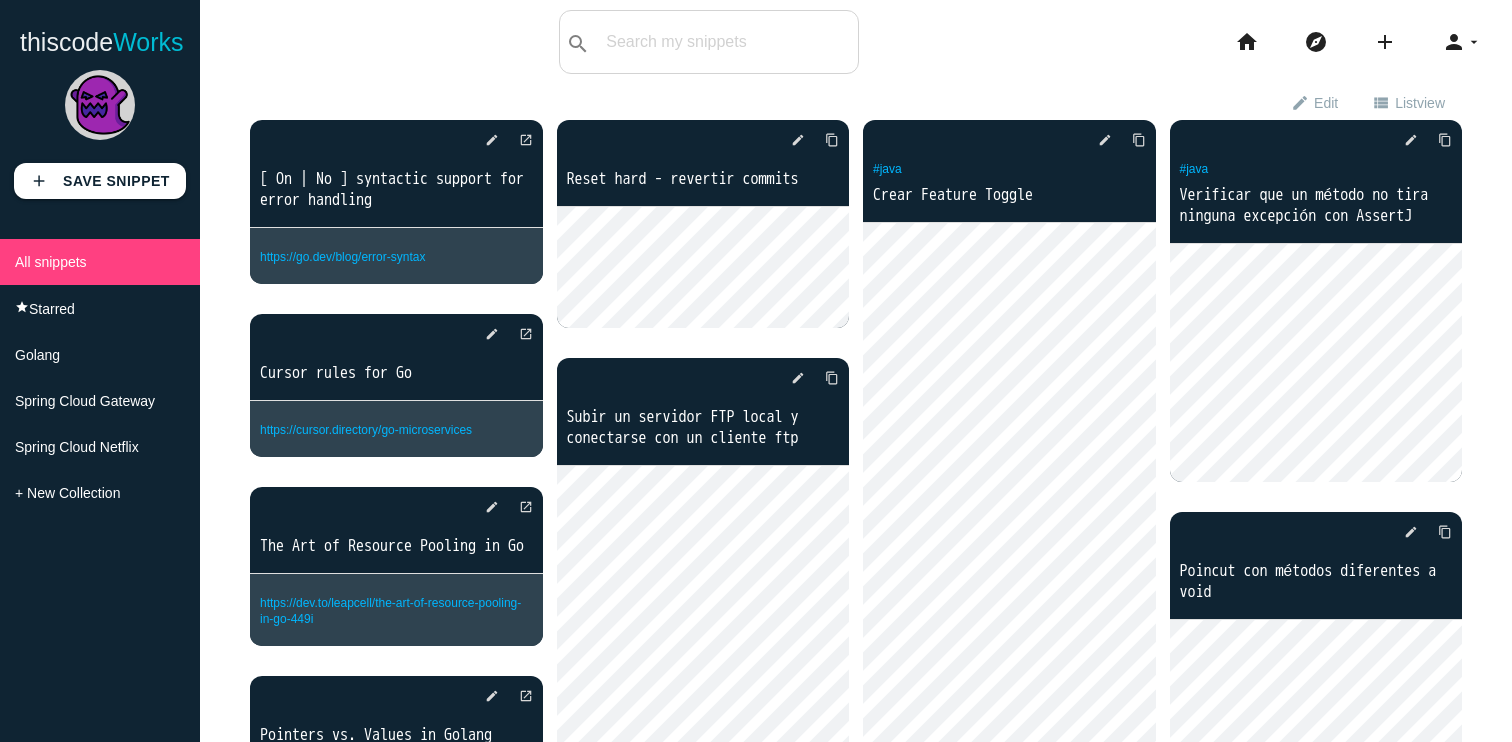 scroll, scrollTop: 0, scrollLeft: 0, axis: both 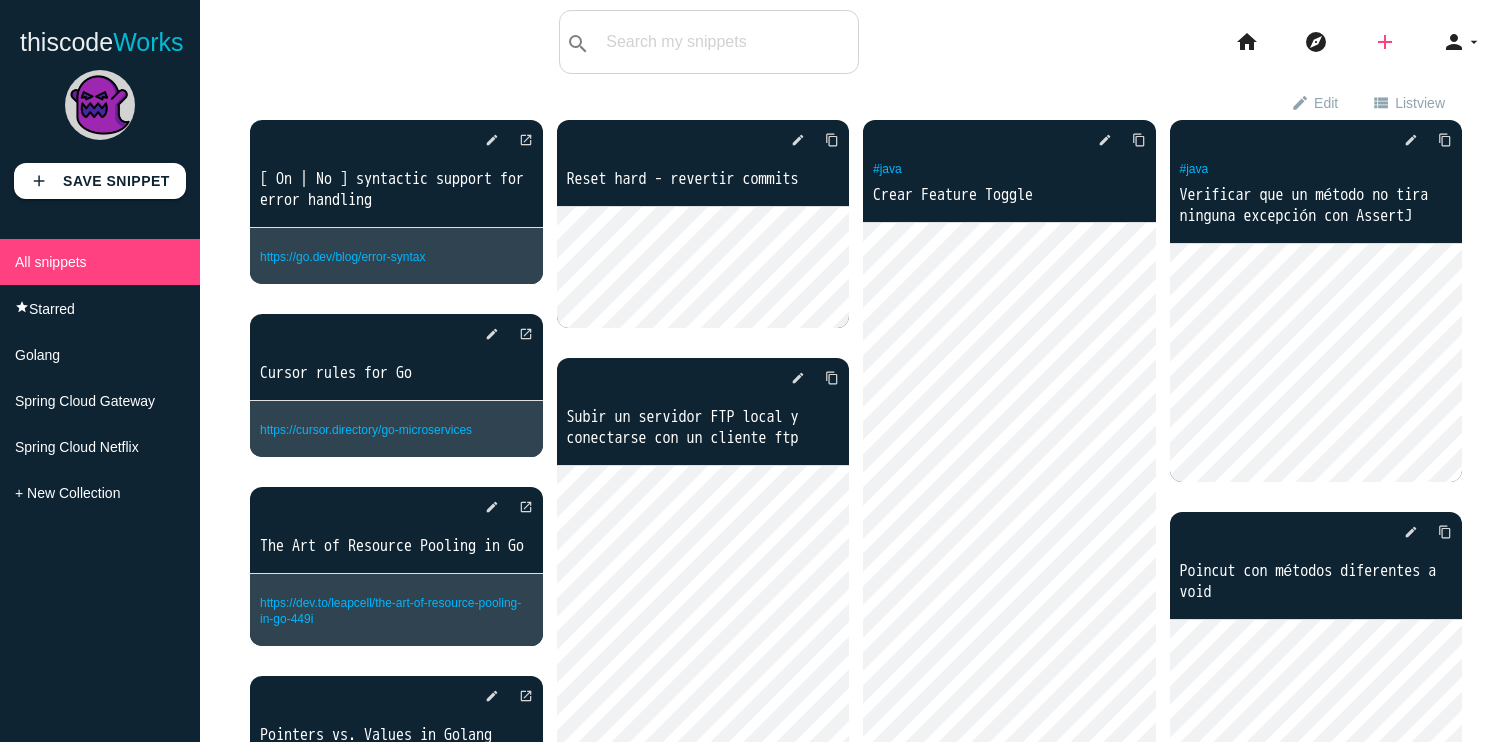 click on "add" at bounding box center (1385, 42) 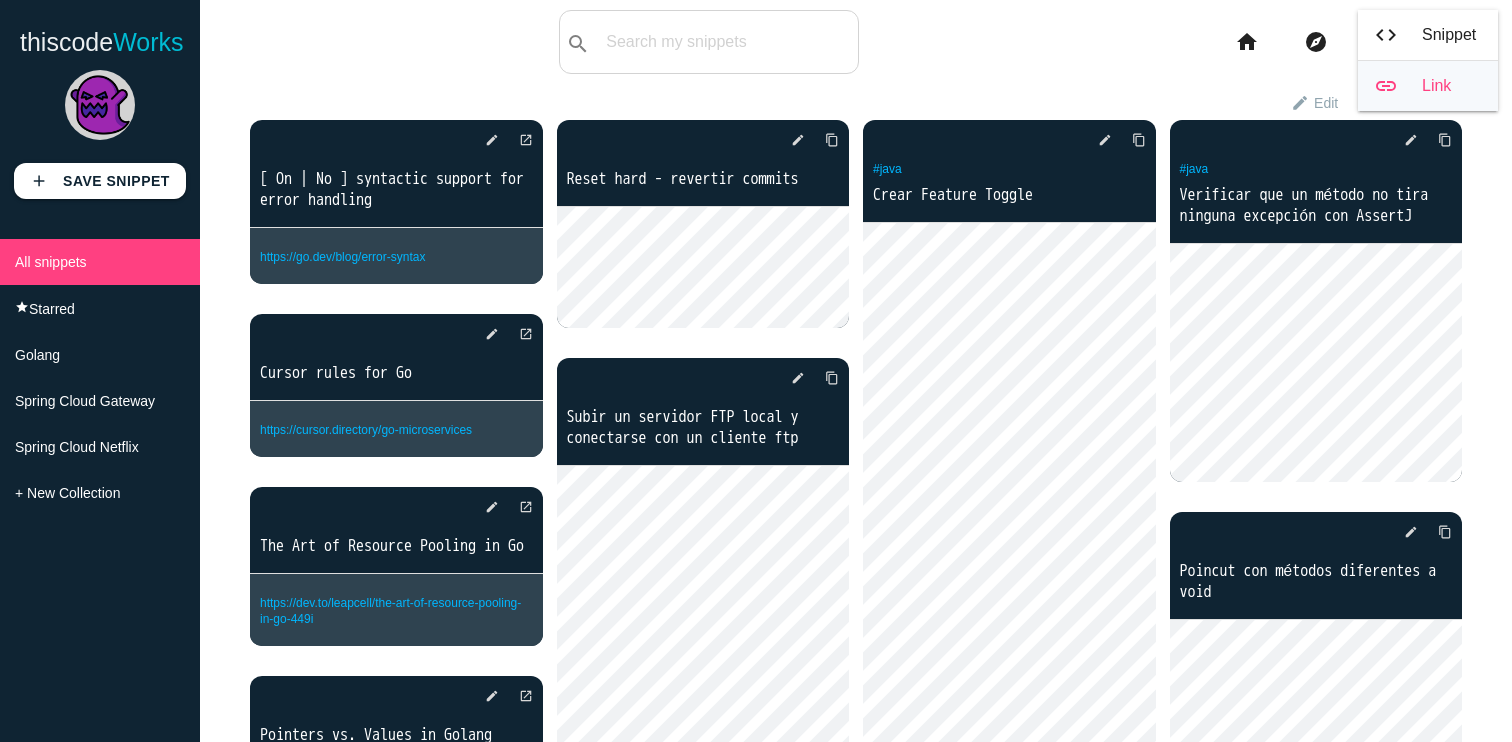 click on "link Link" at bounding box center [1428, 86] 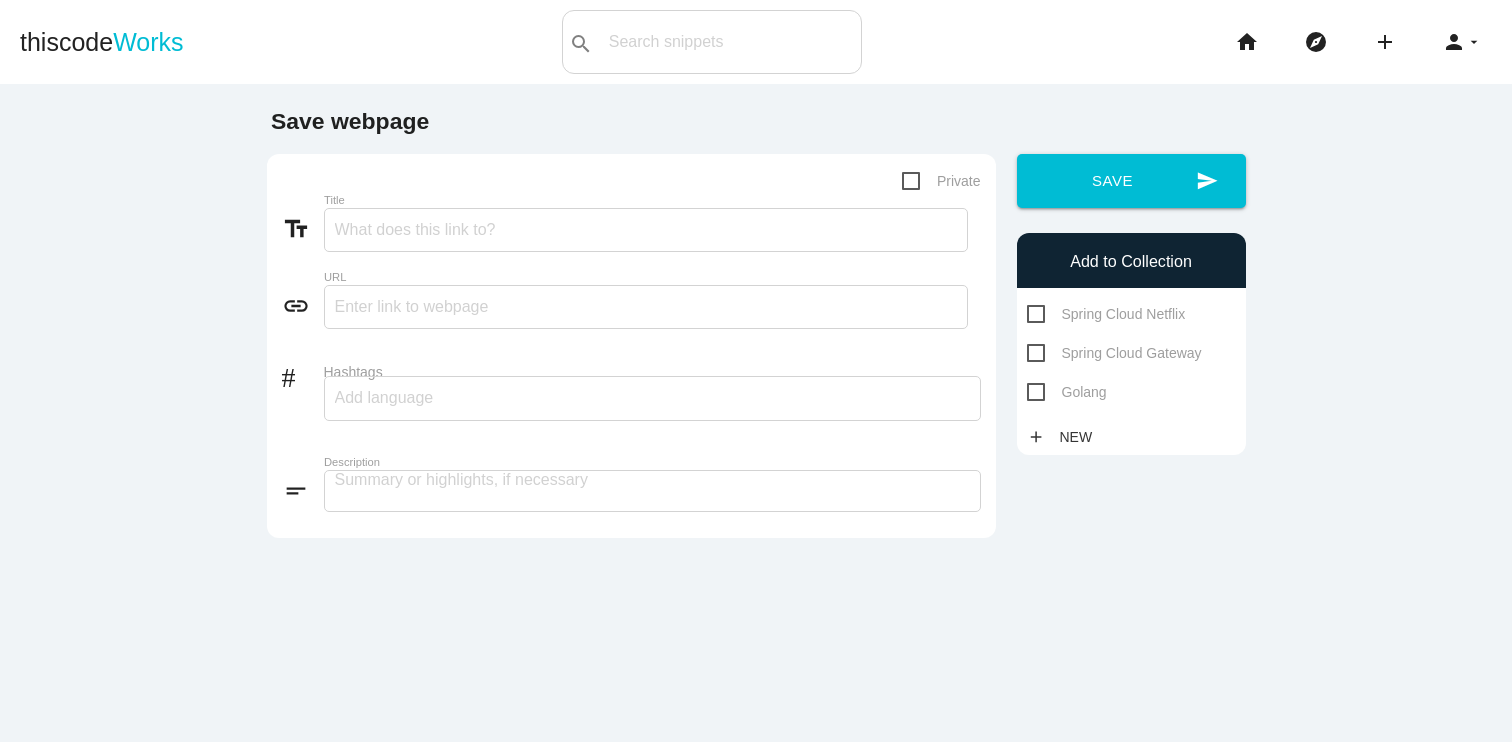 scroll, scrollTop: 0, scrollLeft: 0, axis: both 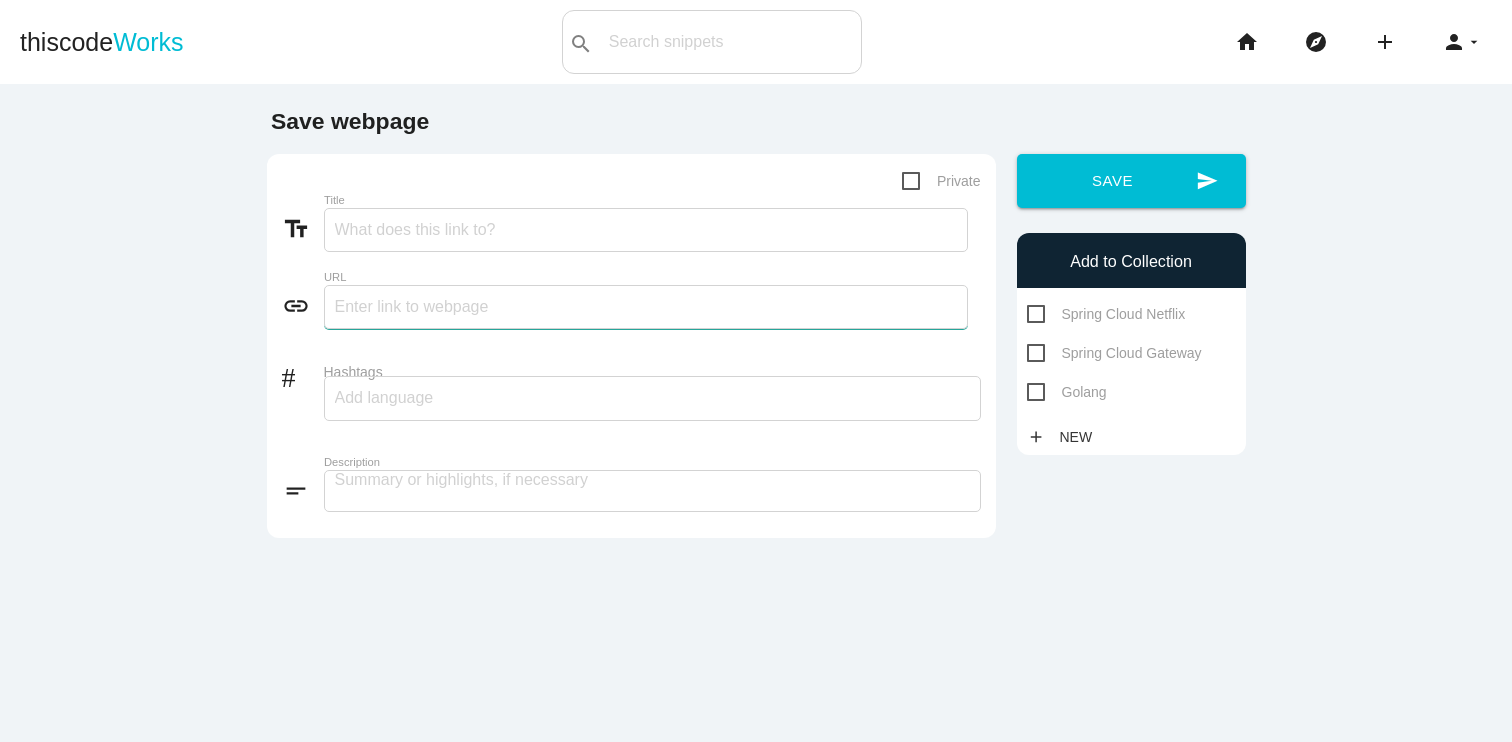 click at bounding box center [646, 307] 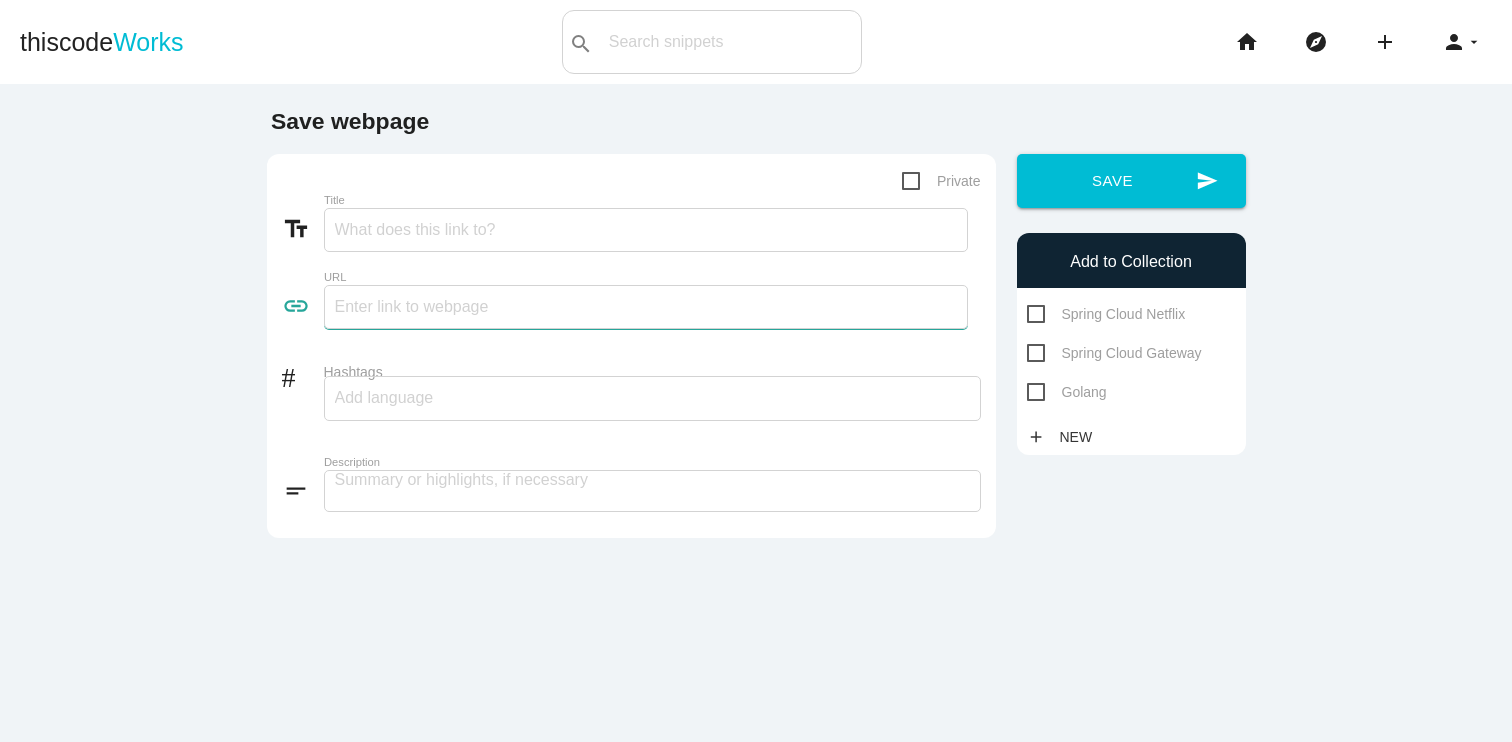 paste on "https://www.reddit.com/r/ClaudeAI/comments/1kivv0w/the_ultimate_vibe_coding_guide/" 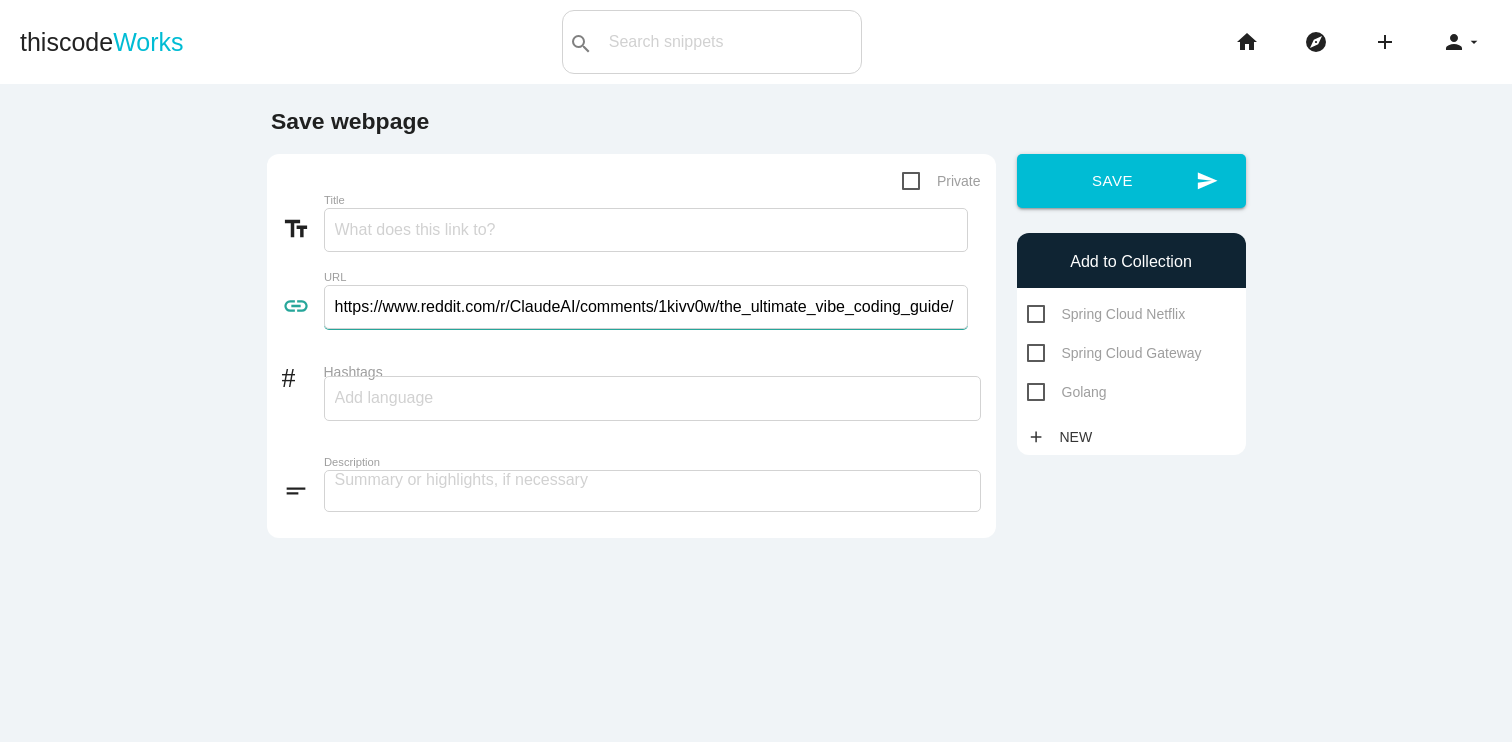 scroll, scrollTop: 0, scrollLeft: 13, axis: horizontal 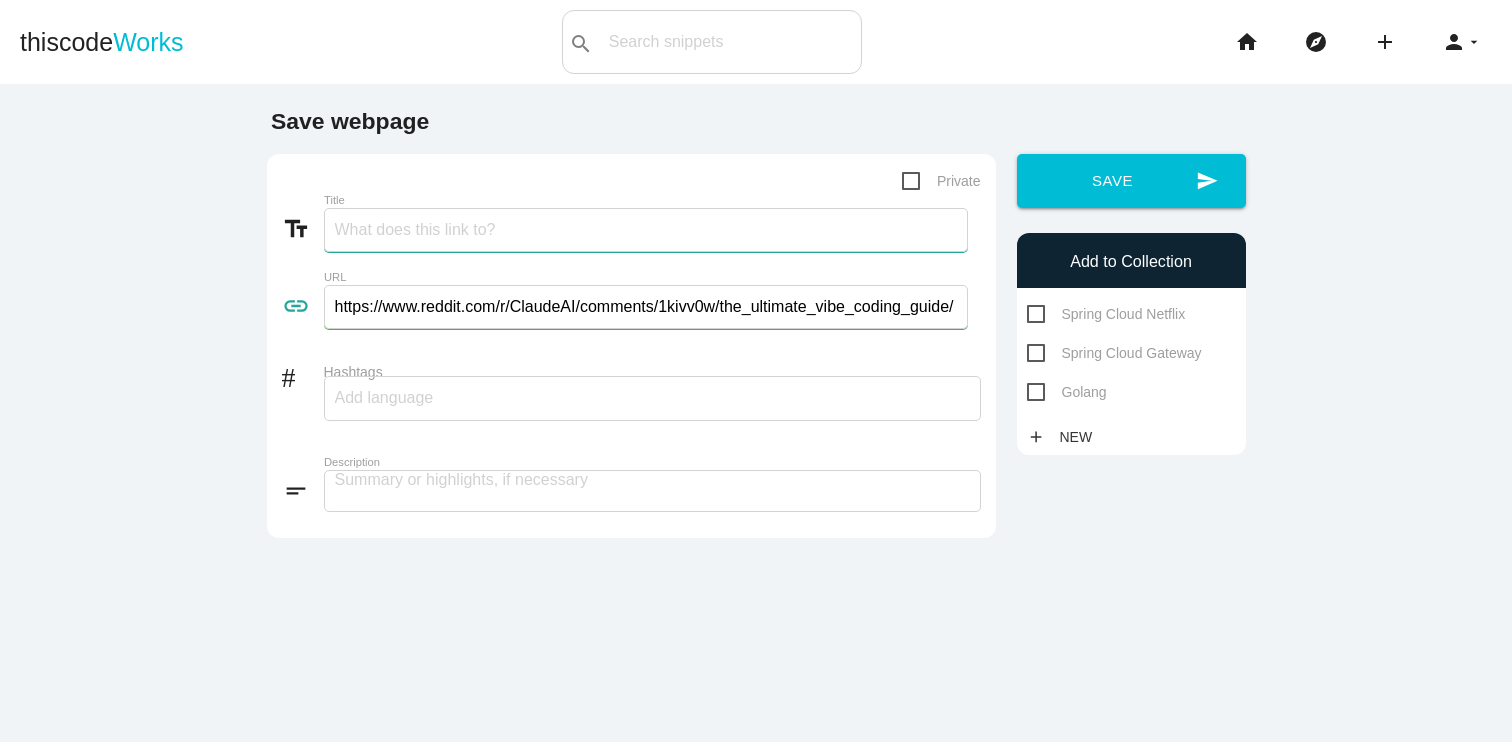 click on "Title" at bounding box center (646, 230) 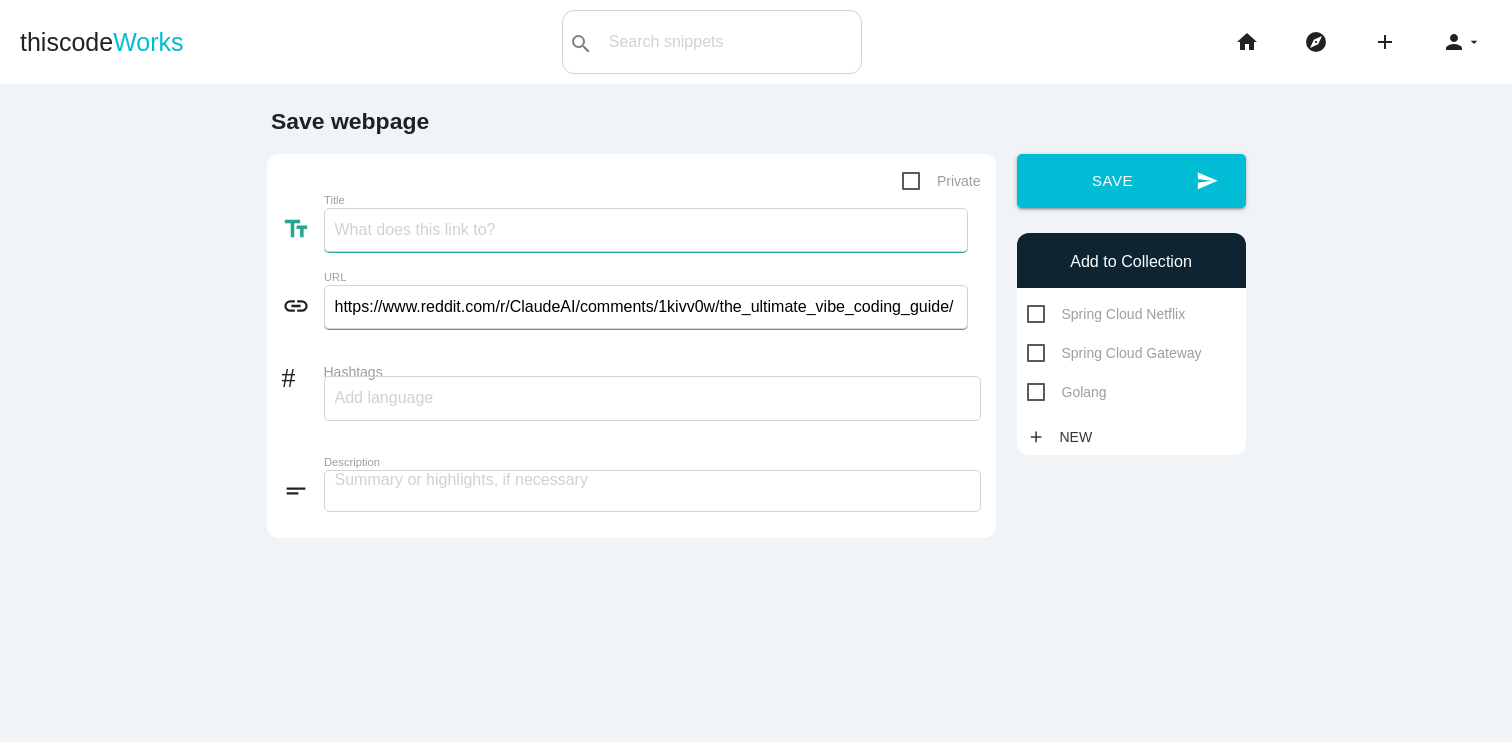 paste on "The Ultimate Vibe Coding Guide" 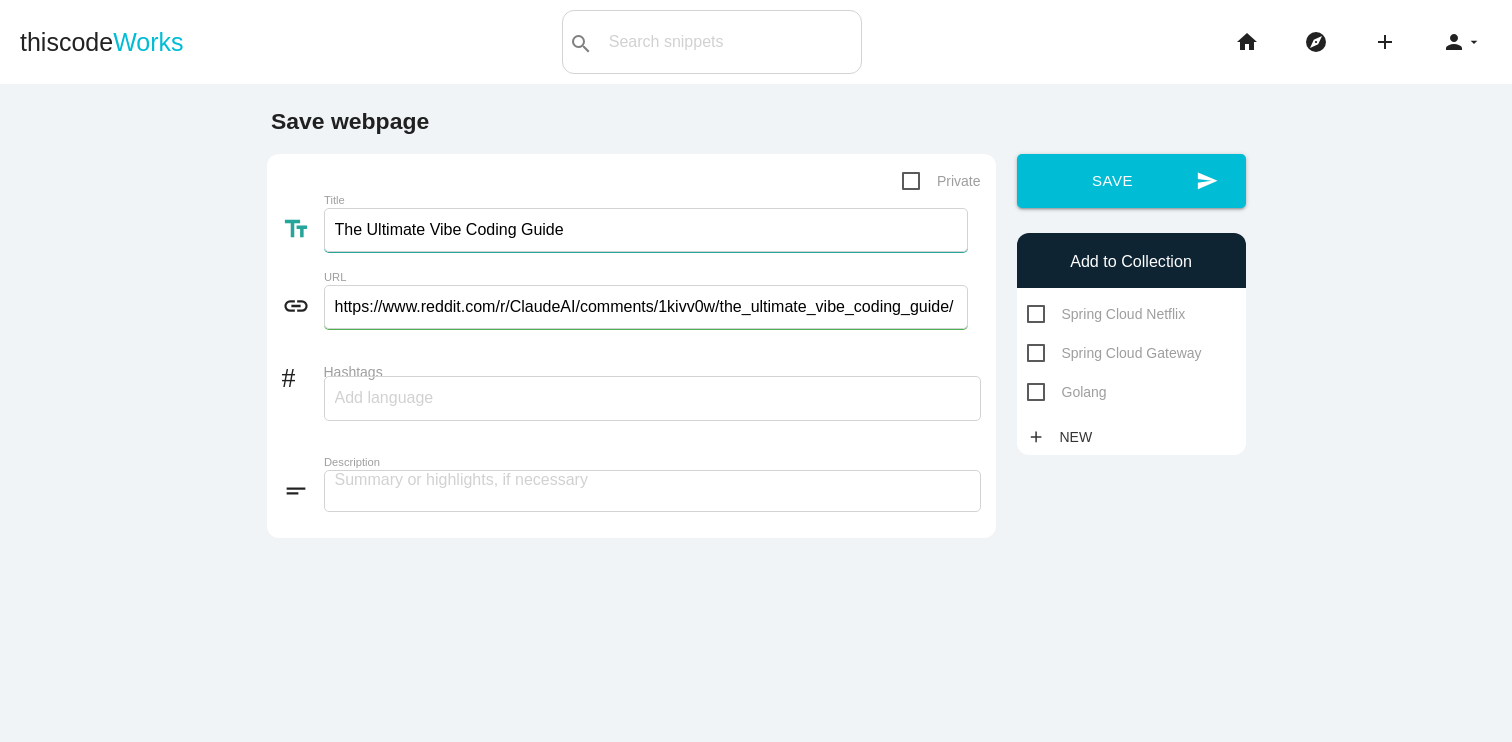 type on "The Ultimate Vibe Coding Guide" 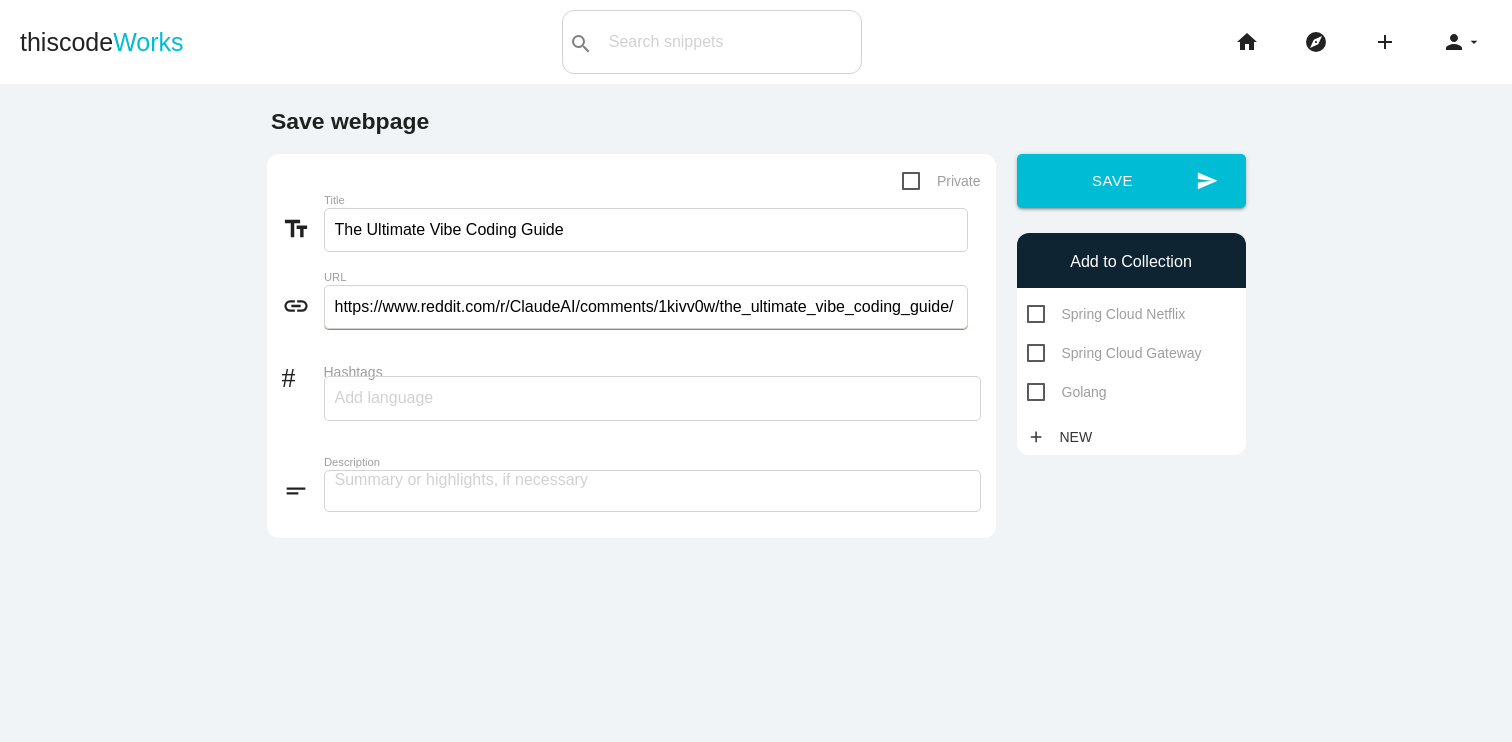 click on "Private" at bounding box center [941, 181] 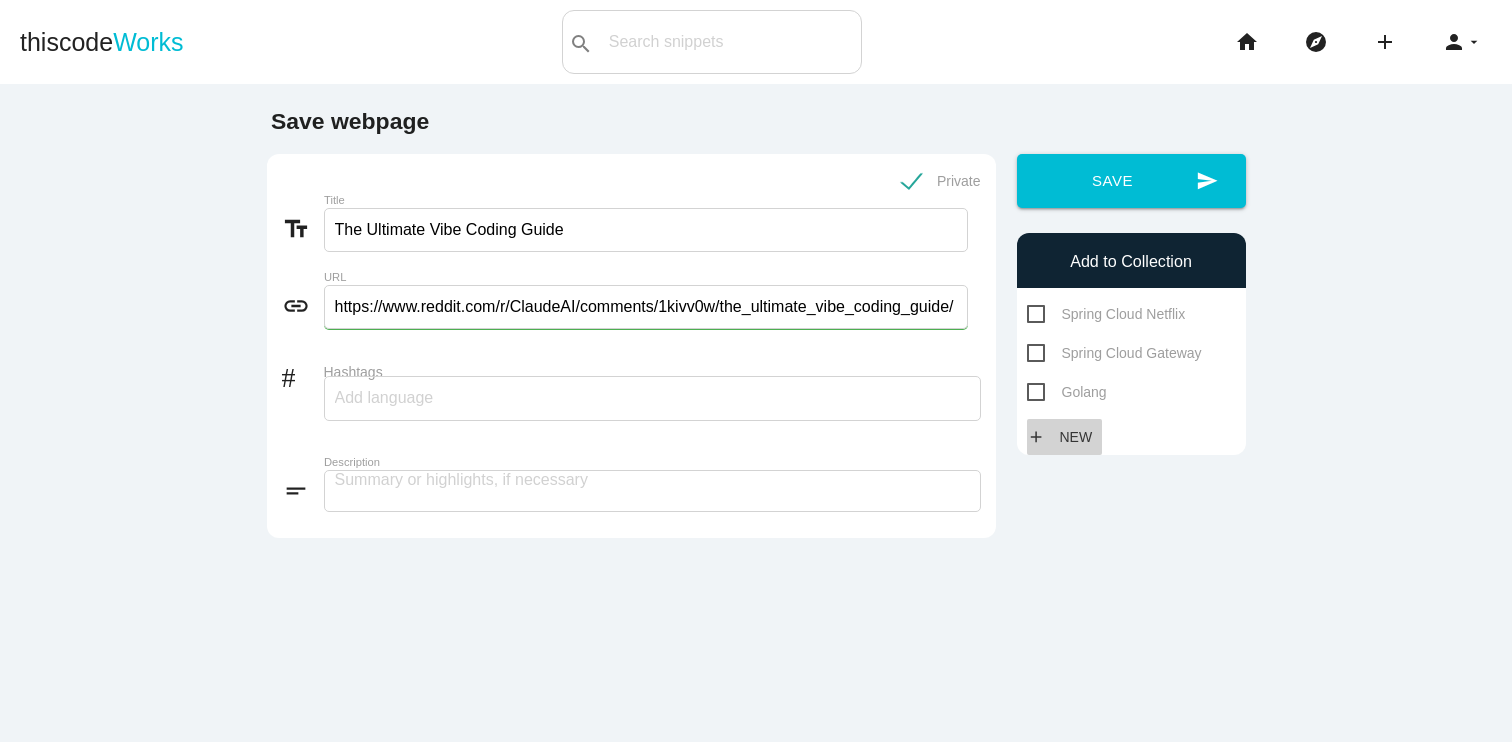 click on "add New" at bounding box center (1065, 437) 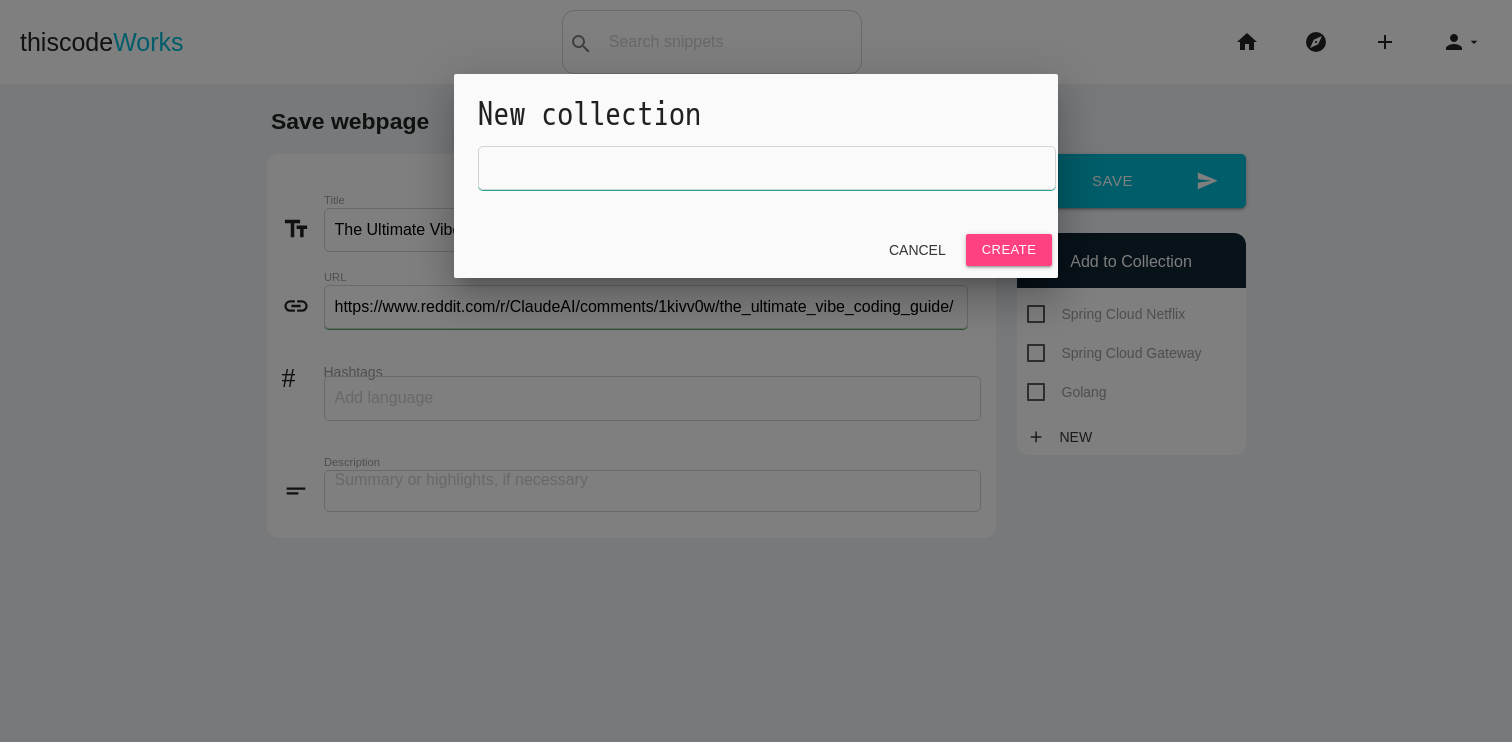click at bounding box center (767, 168) 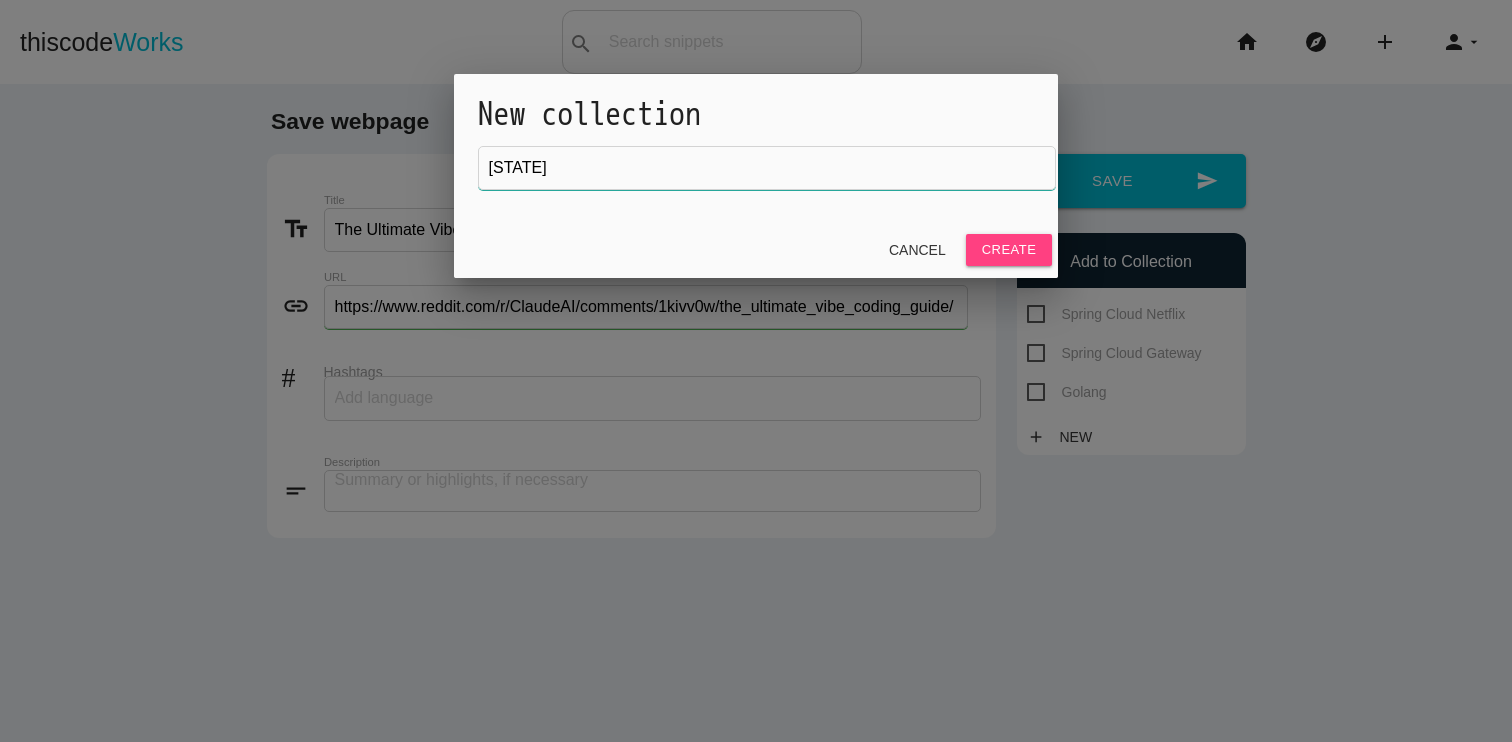 type on "IA" 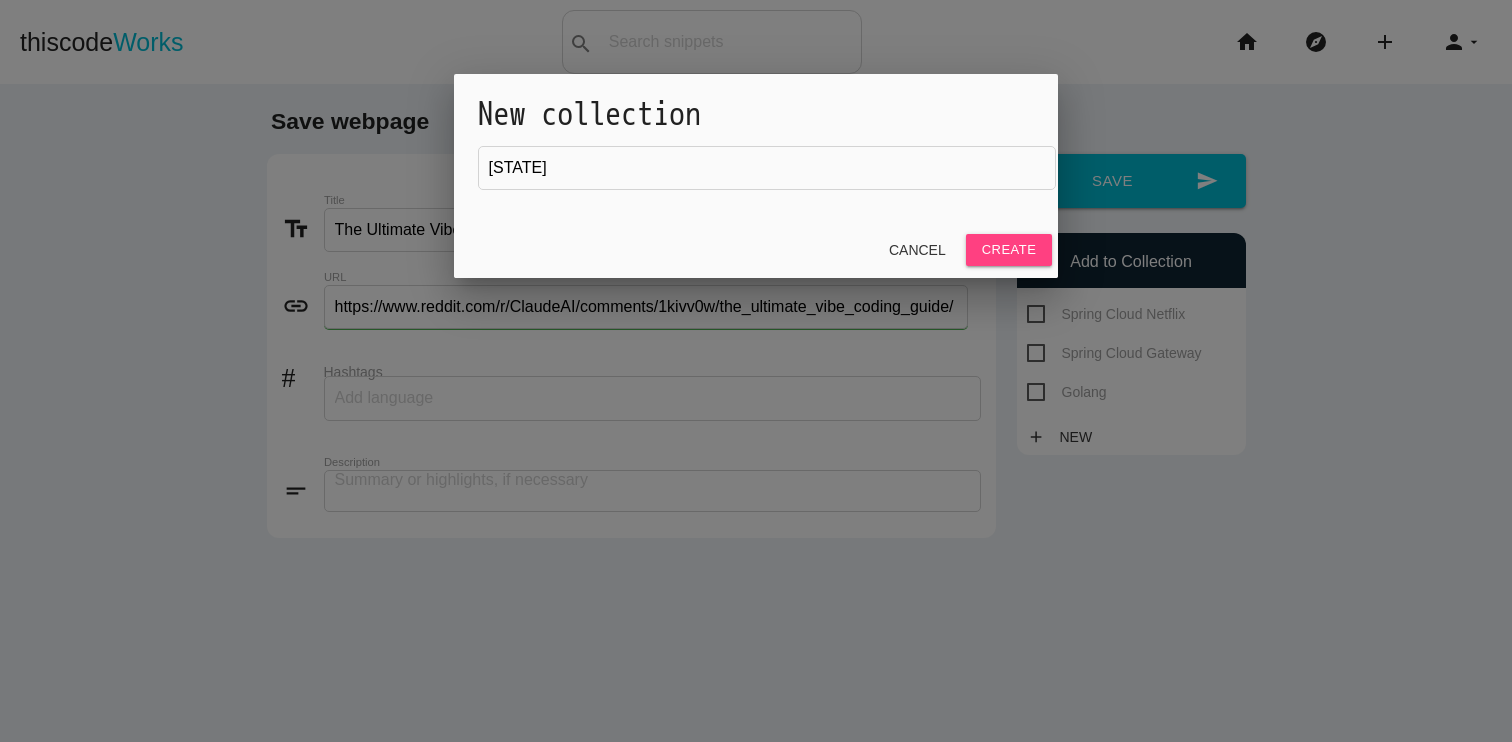 click on "Cancel
Create" at bounding box center (756, 250) 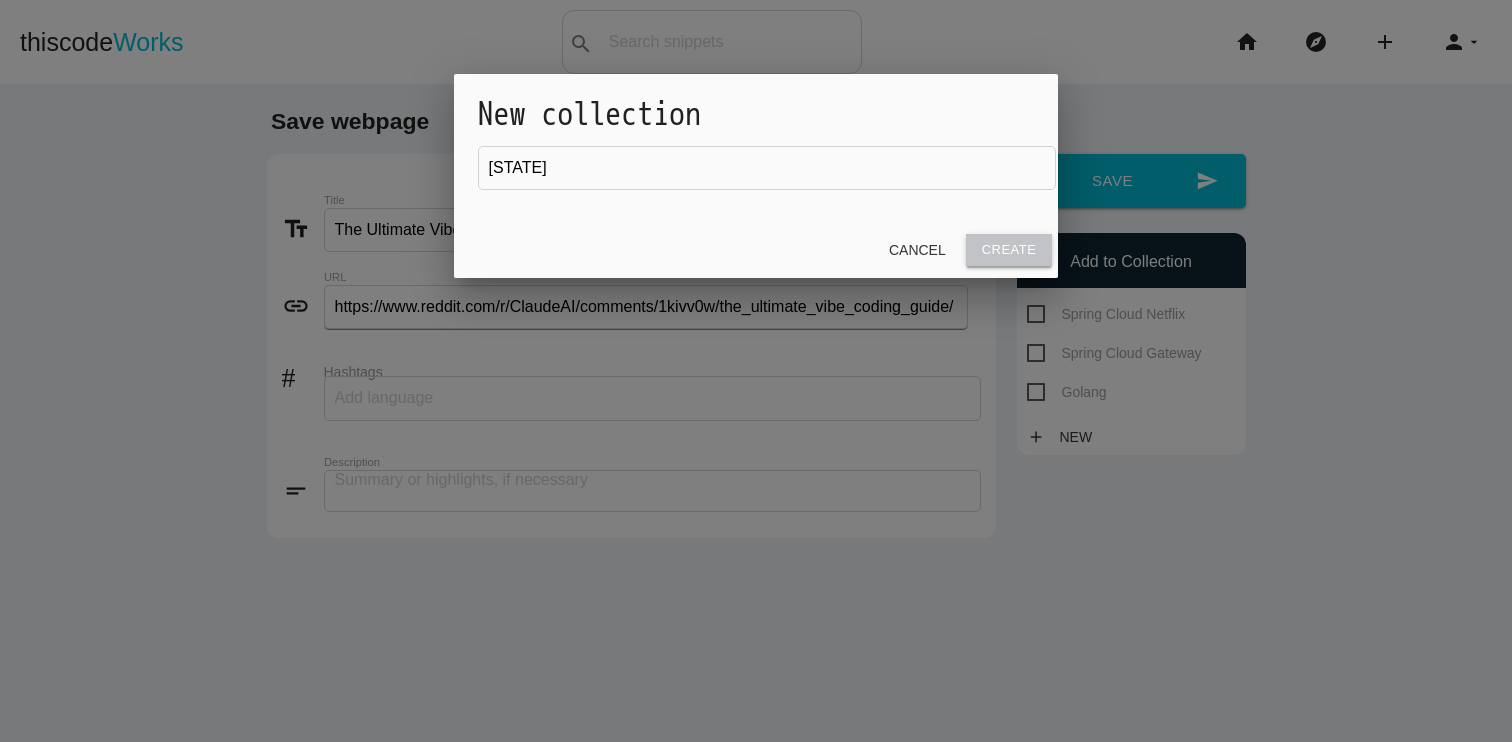 click on "Create" at bounding box center (1009, 250) 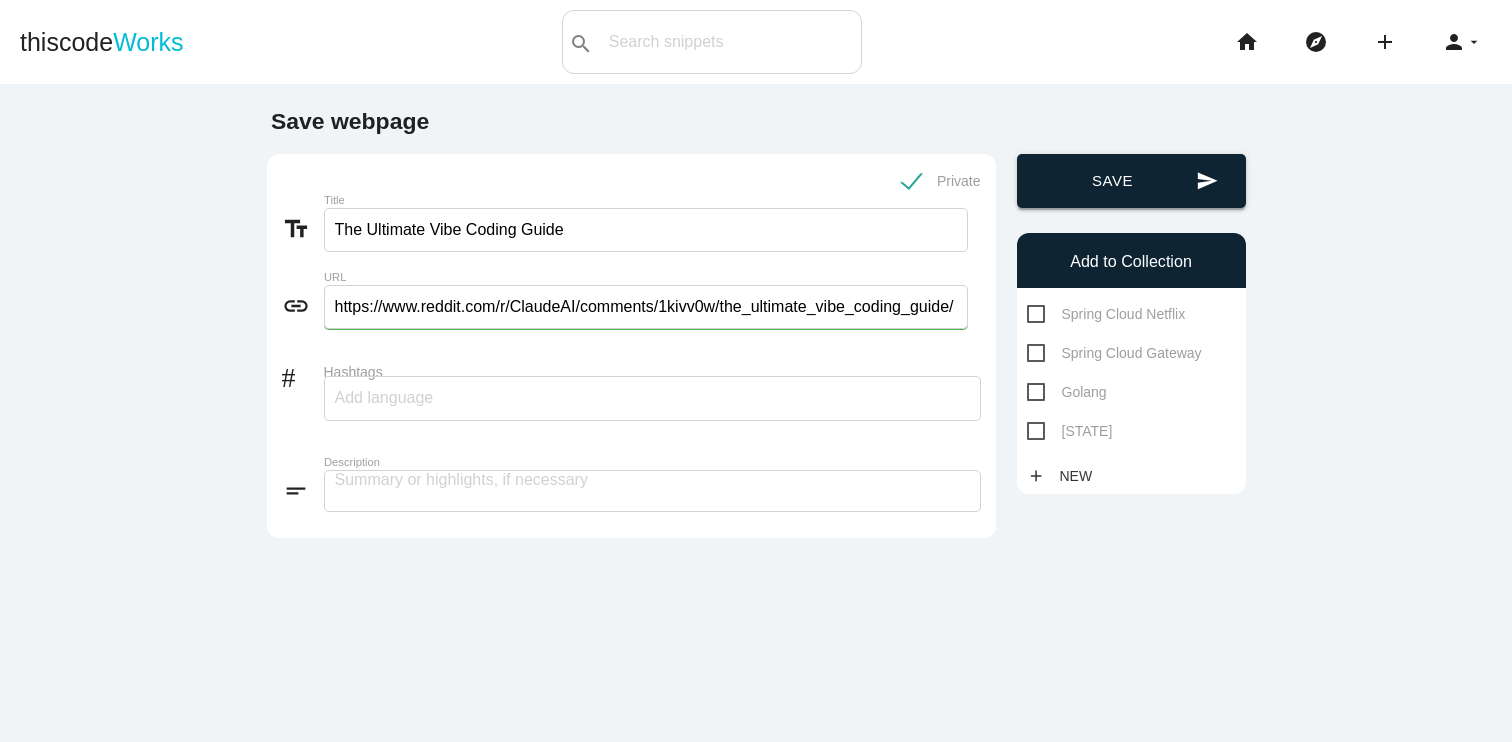click on "send Save" at bounding box center (1131, 181) 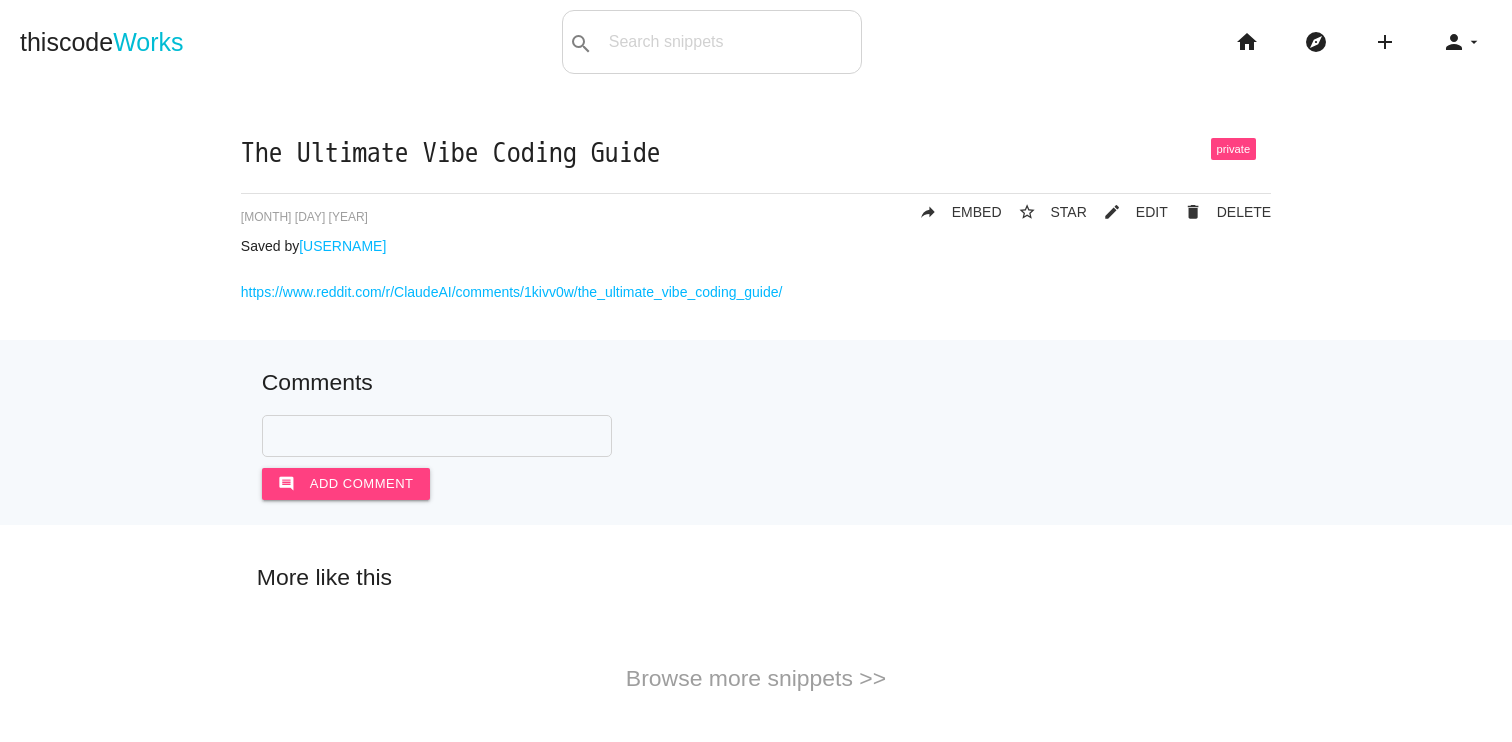 scroll, scrollTop: 0, scrollLeft: 0, axis: both 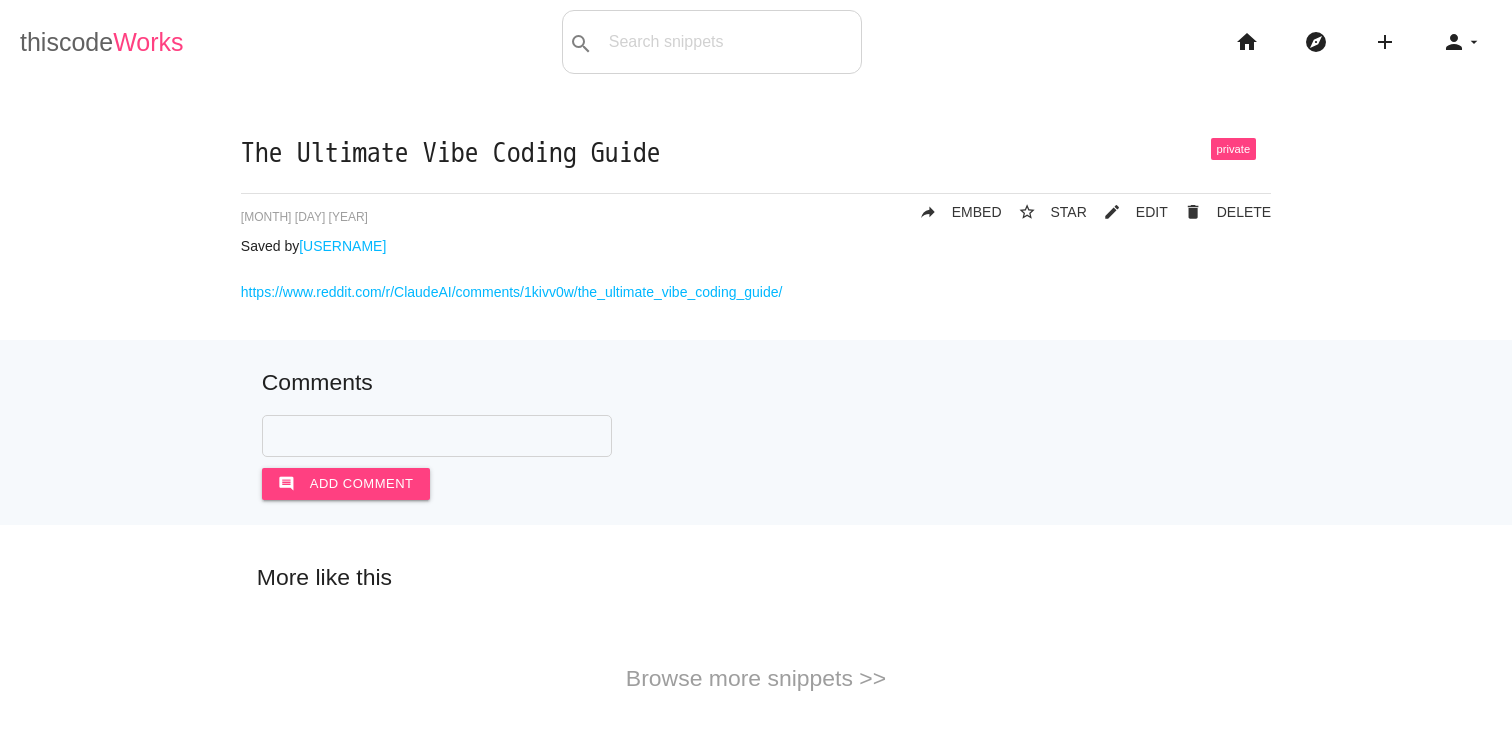 click on "Works" at bounding box center (148, 42) 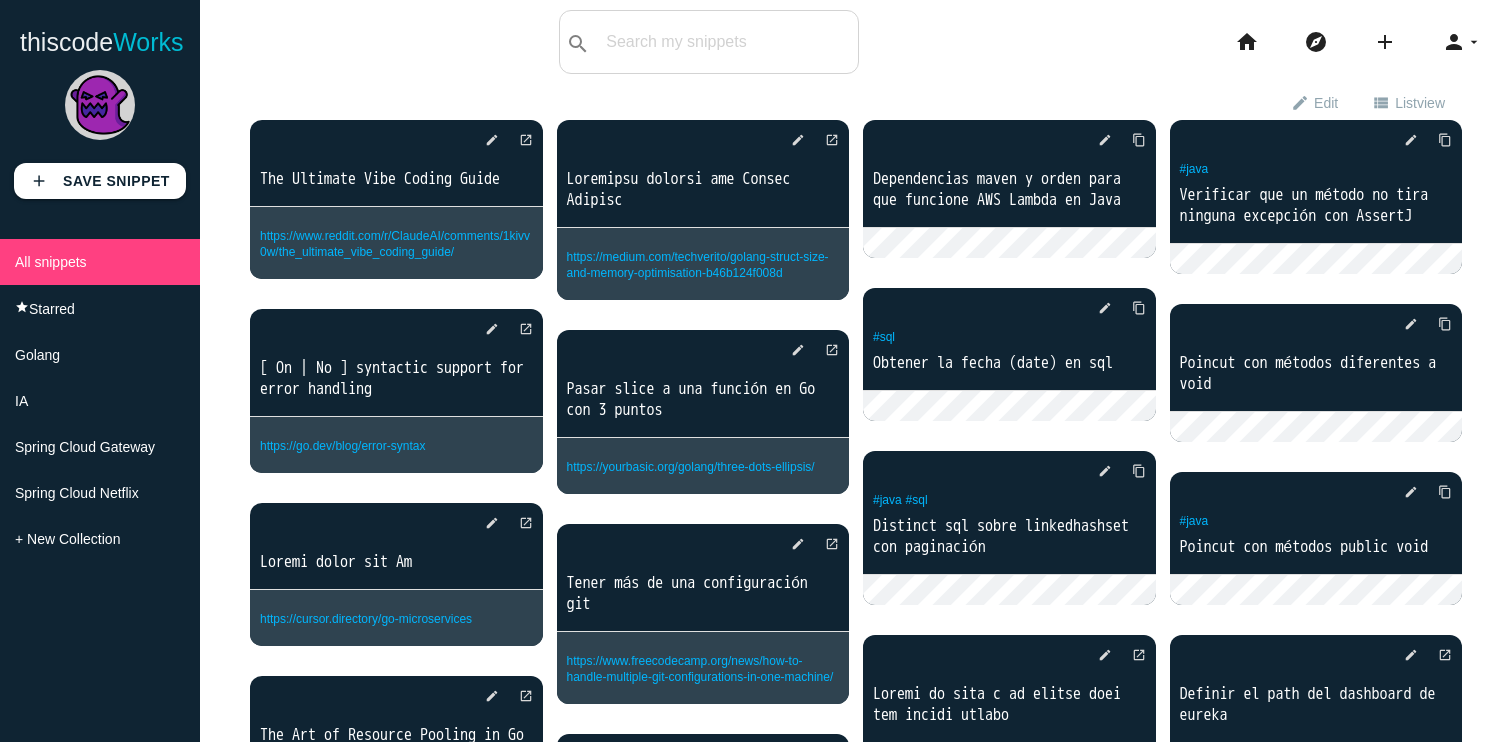 scroll, scrollTop: 0, scrollLeft: 0, axis: both 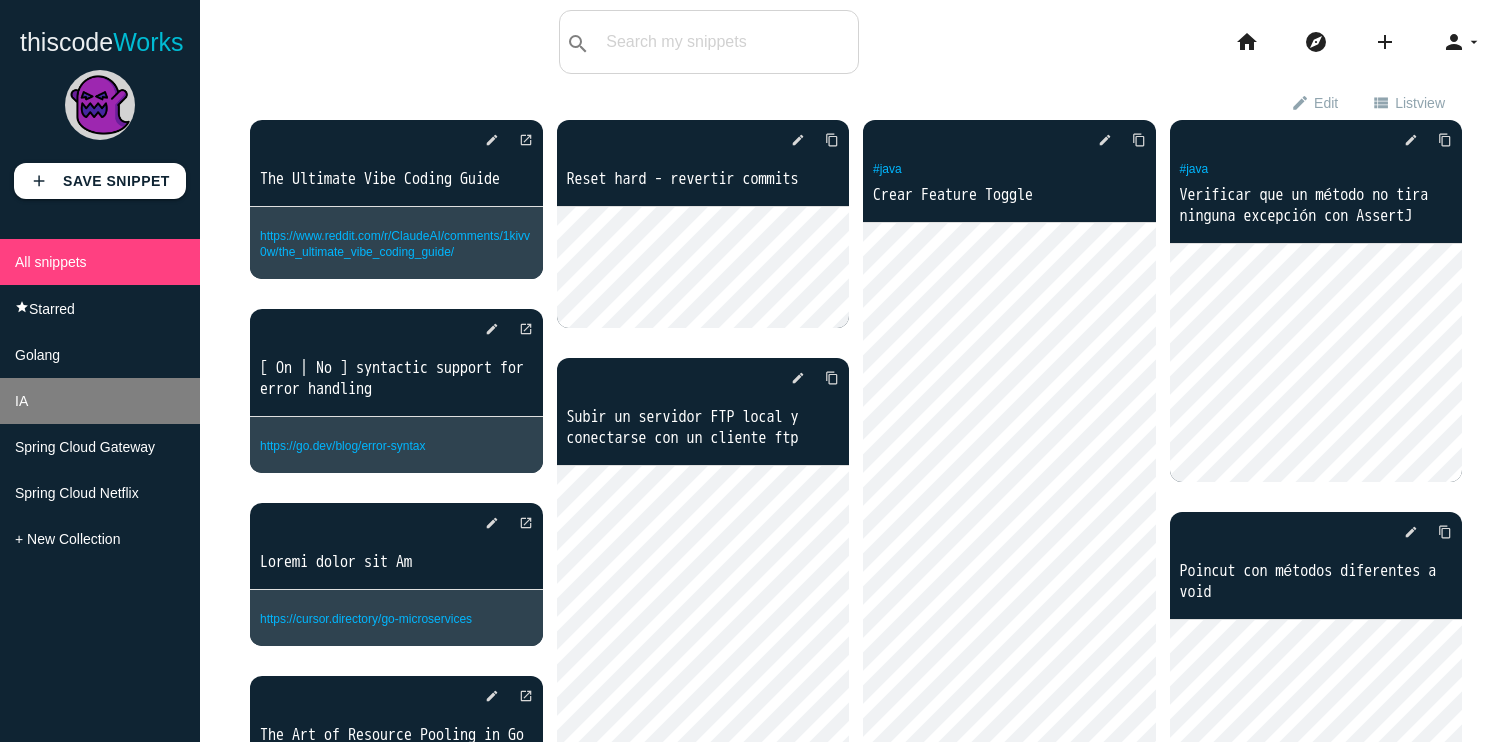 click on "IA" at bounding box center (100, 262) 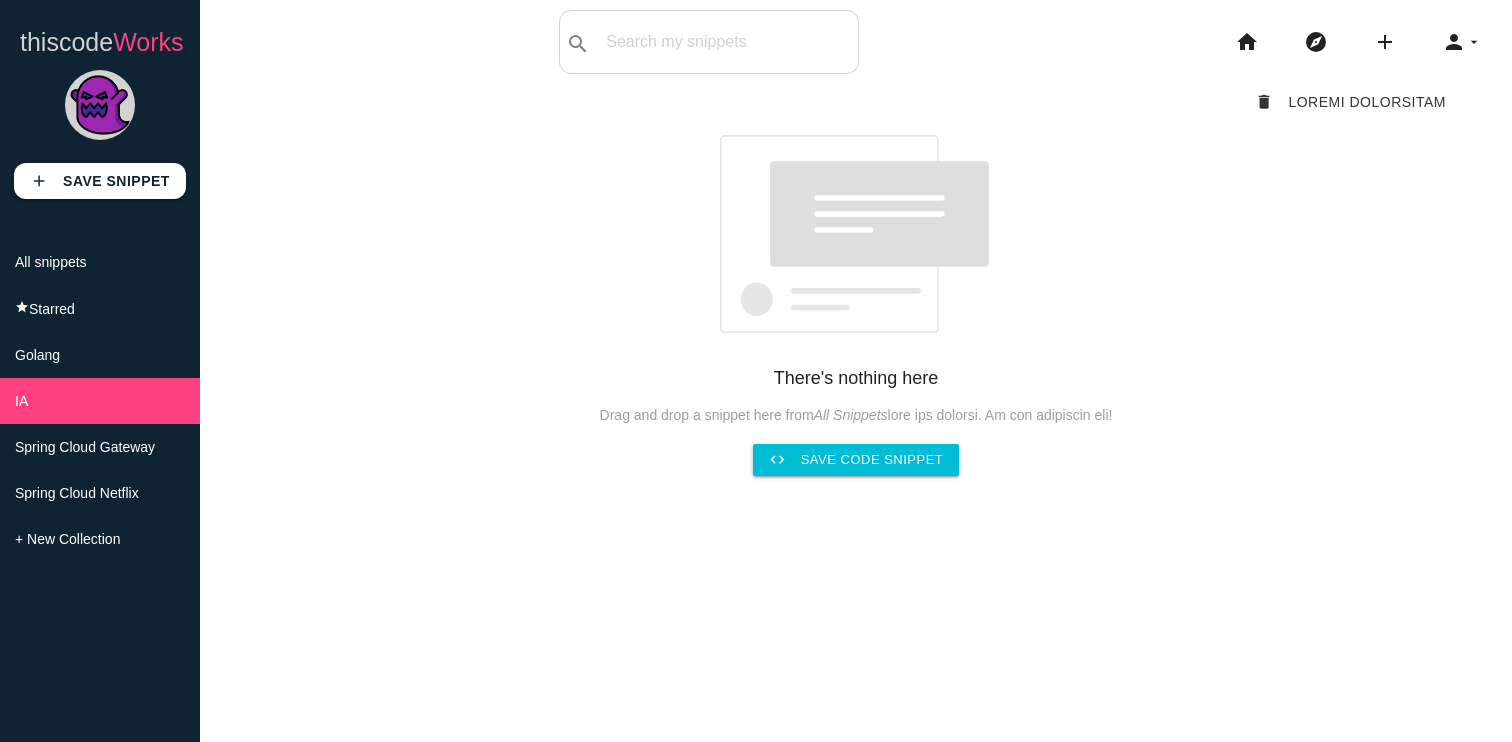 click on "thiscode Works" at bounding box center (102, 42) 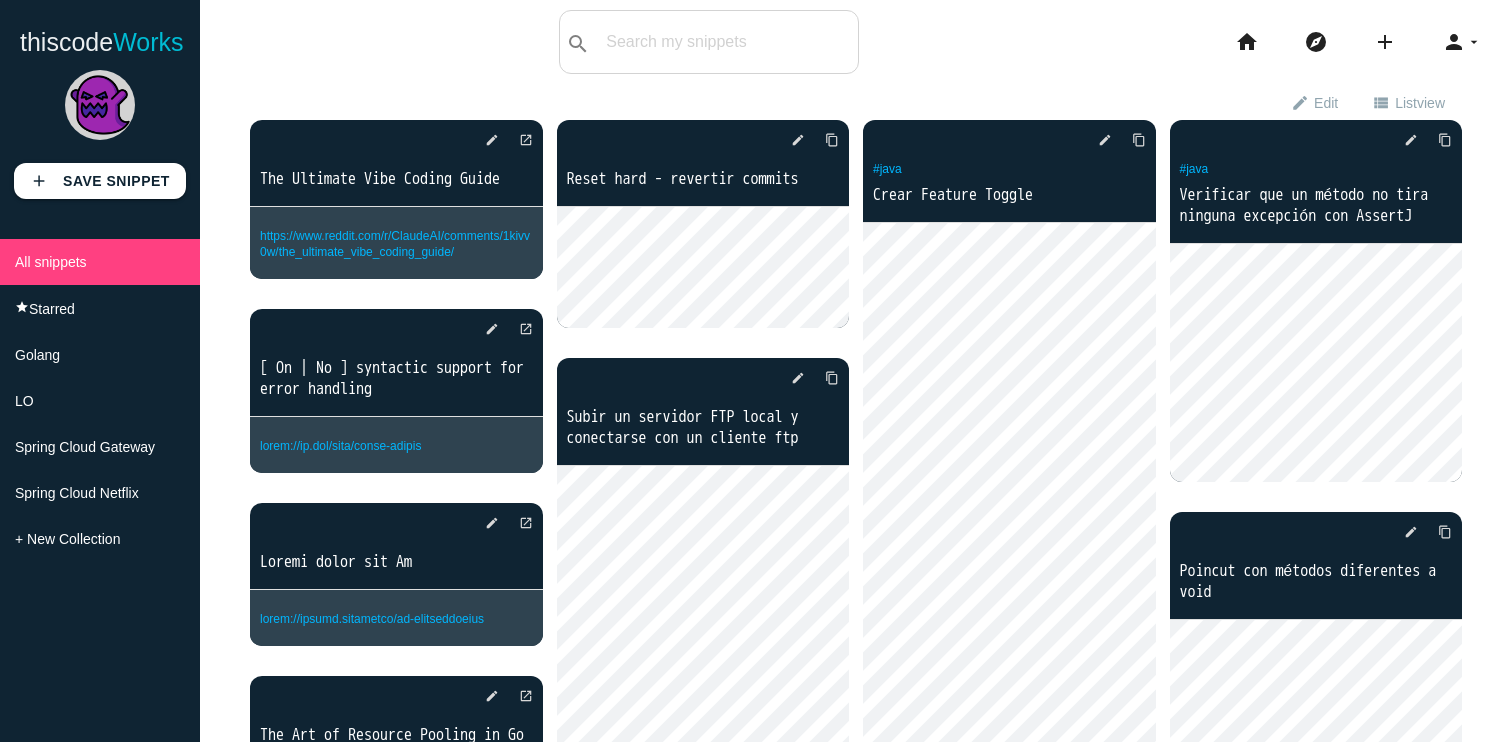 scroll, scrollTop: 0, scrollLeft: 0, axis: both 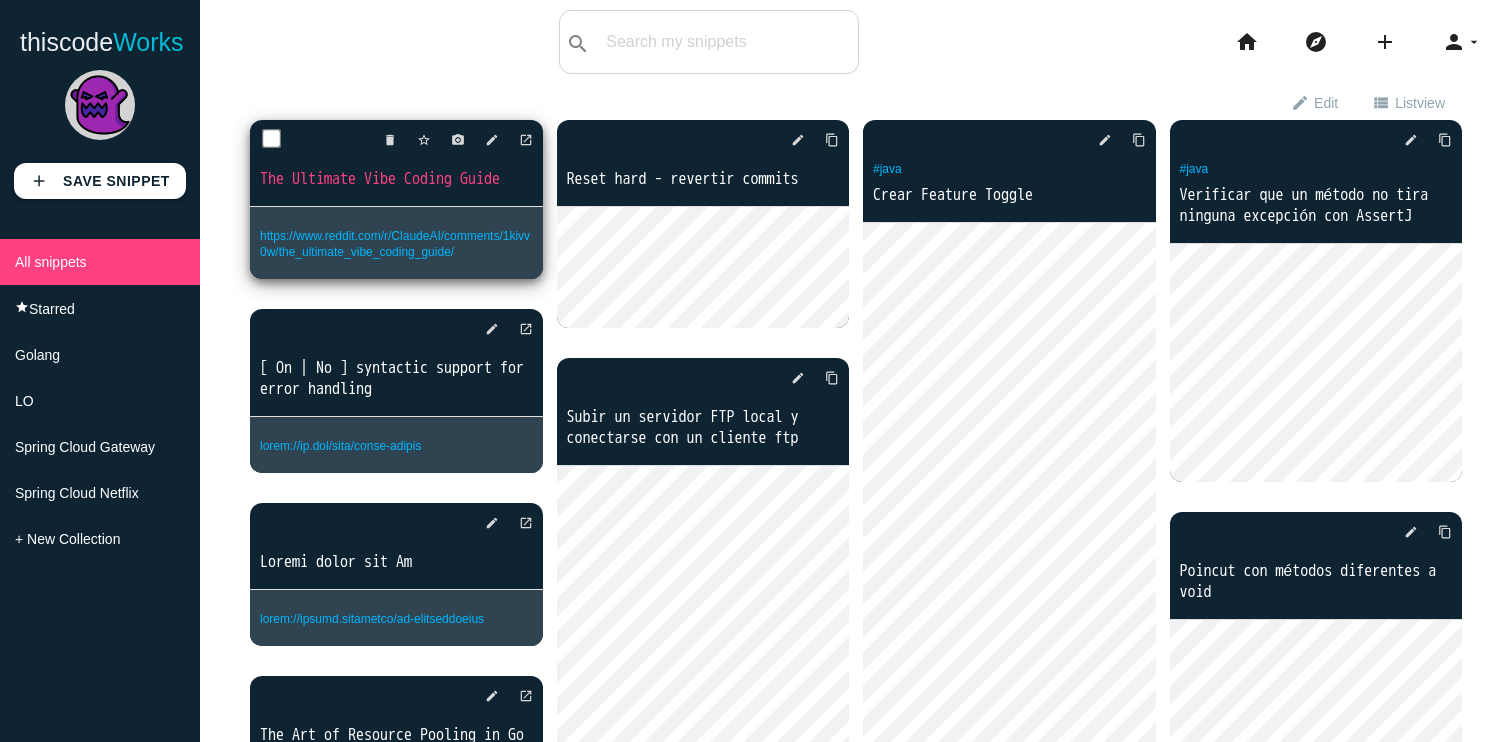 click at bounding box center [272, 139] 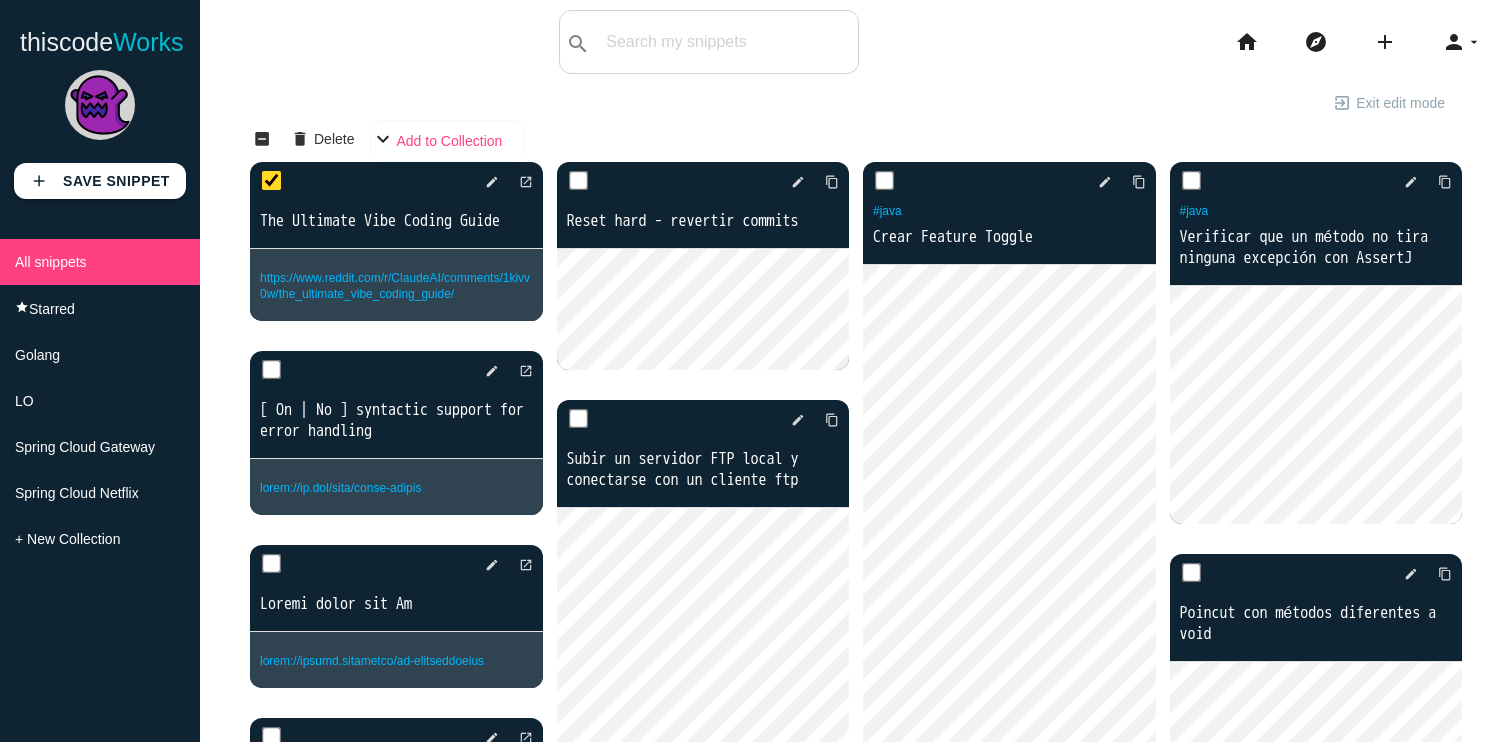 click on "Add to Collection
Golang
IA
Spring Cloud Gateway
Spring Cloud Netflix" at bounding box center [447, 141] 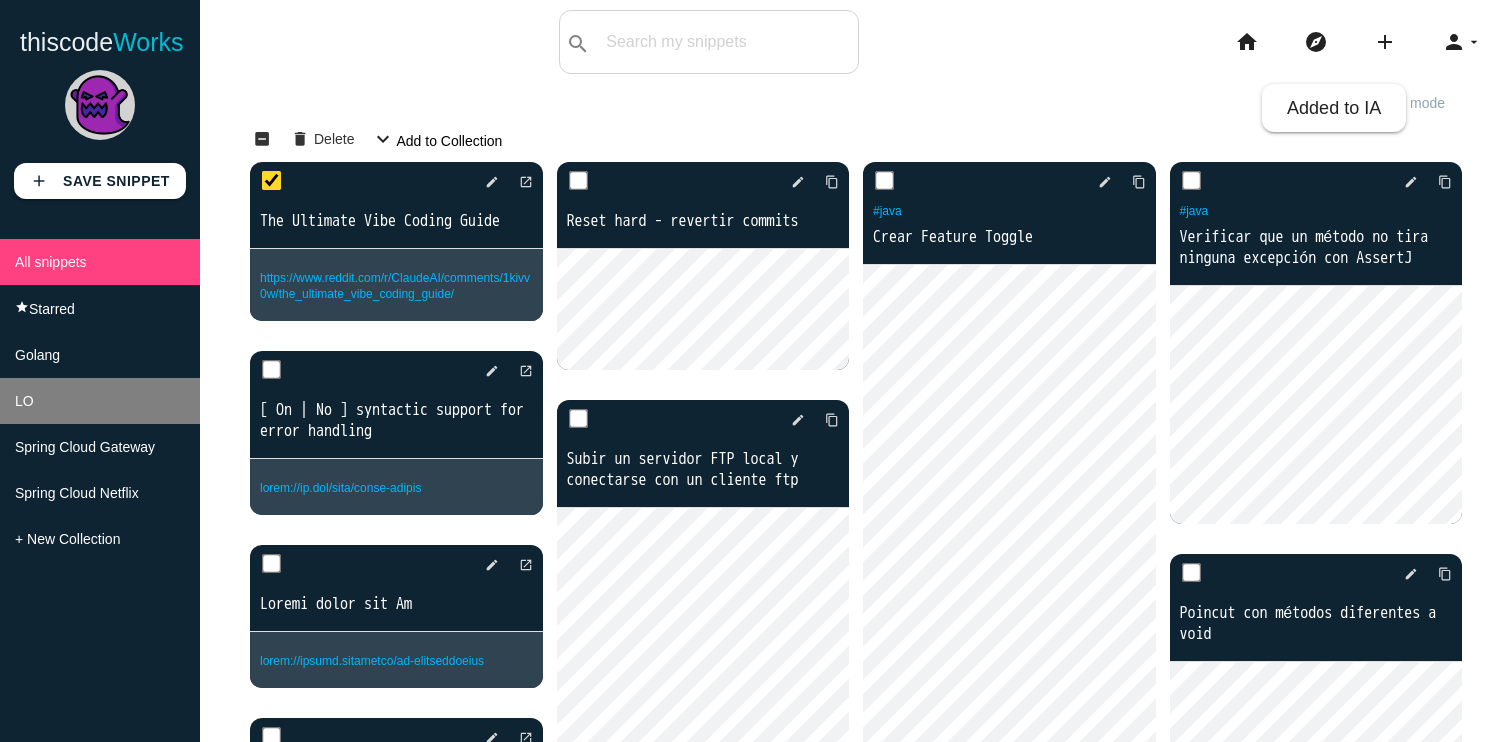click on "IA" at bounding box center [100, 262] 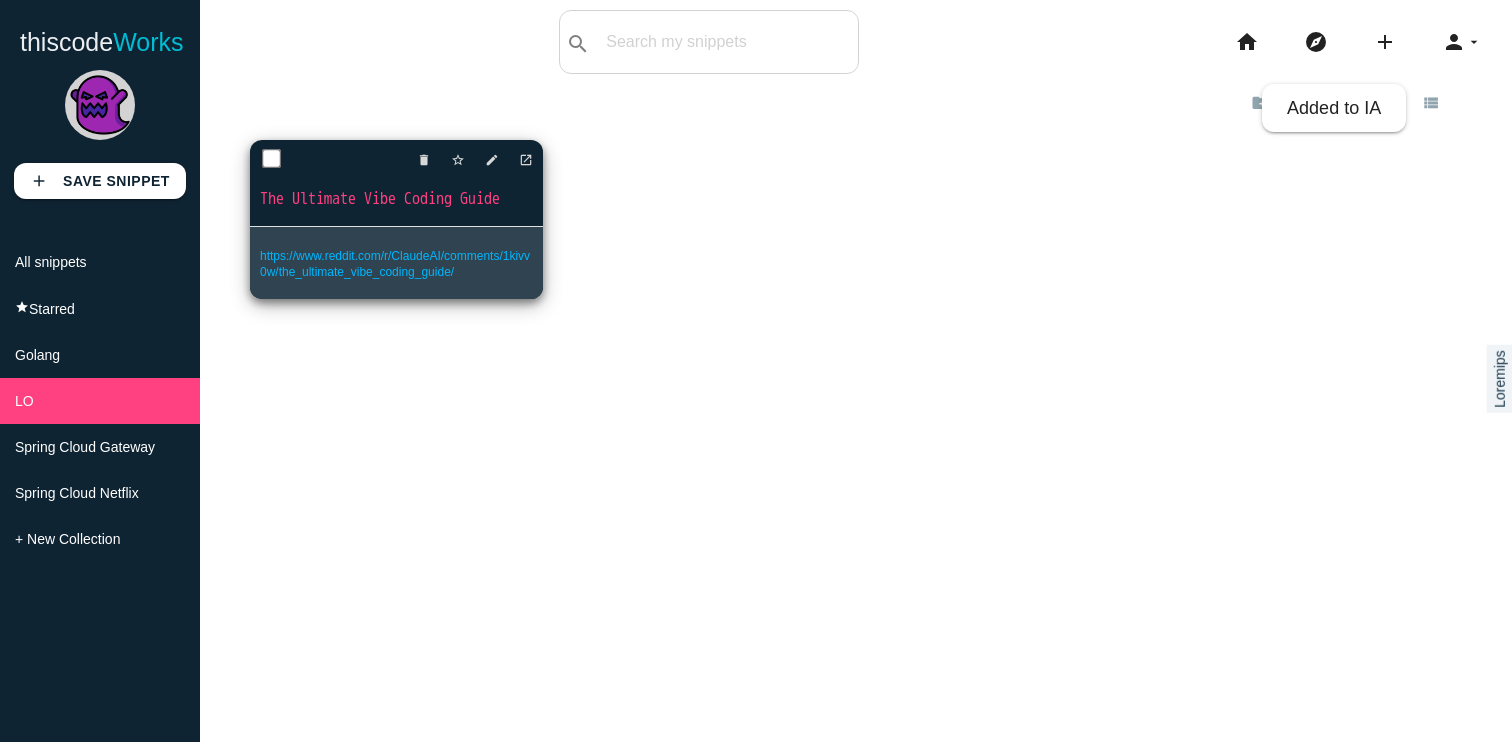 click on "https://www.reddit.com/r/ClaudeAI/comments/1kivv0w/the_ultimate_vibe_coding_guide/" at bounding box center (396, 263) 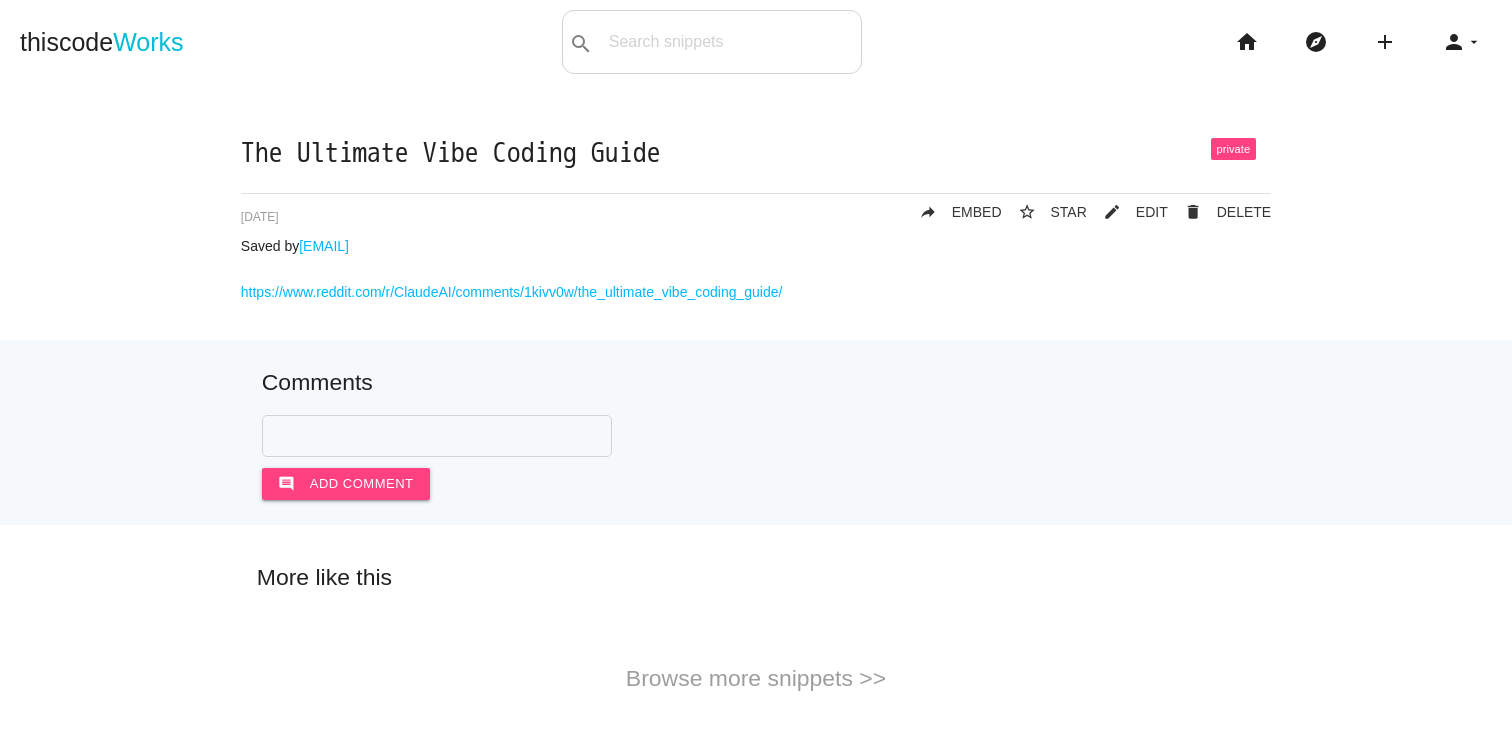 scroll, scrollTop: 0, scrollLeft: 0, axis: both 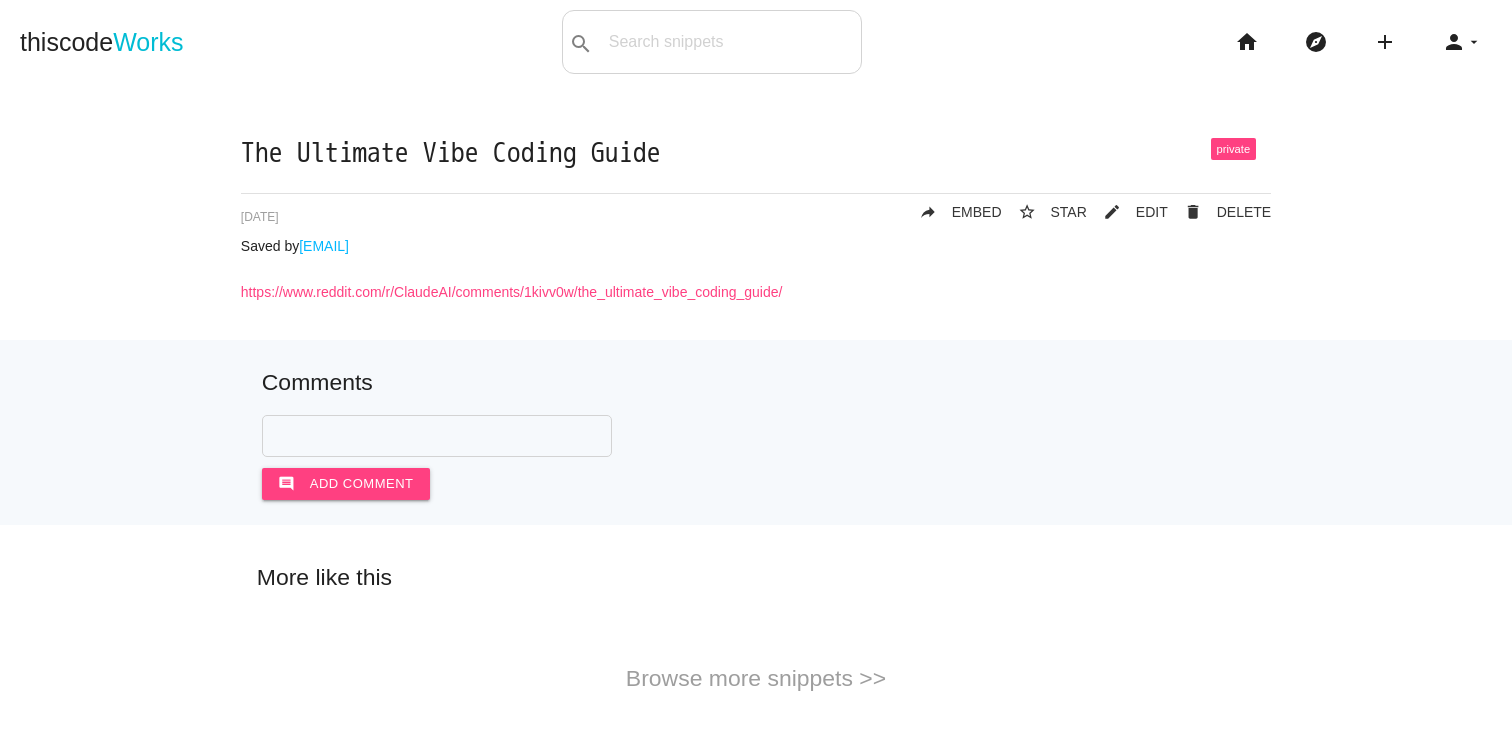 click on "https://www.reddit.com/r/ClaudeAI/comments/1kivv0w/the_ultimate_vibe_coding_guide/" at bounding box center (512, 292) 